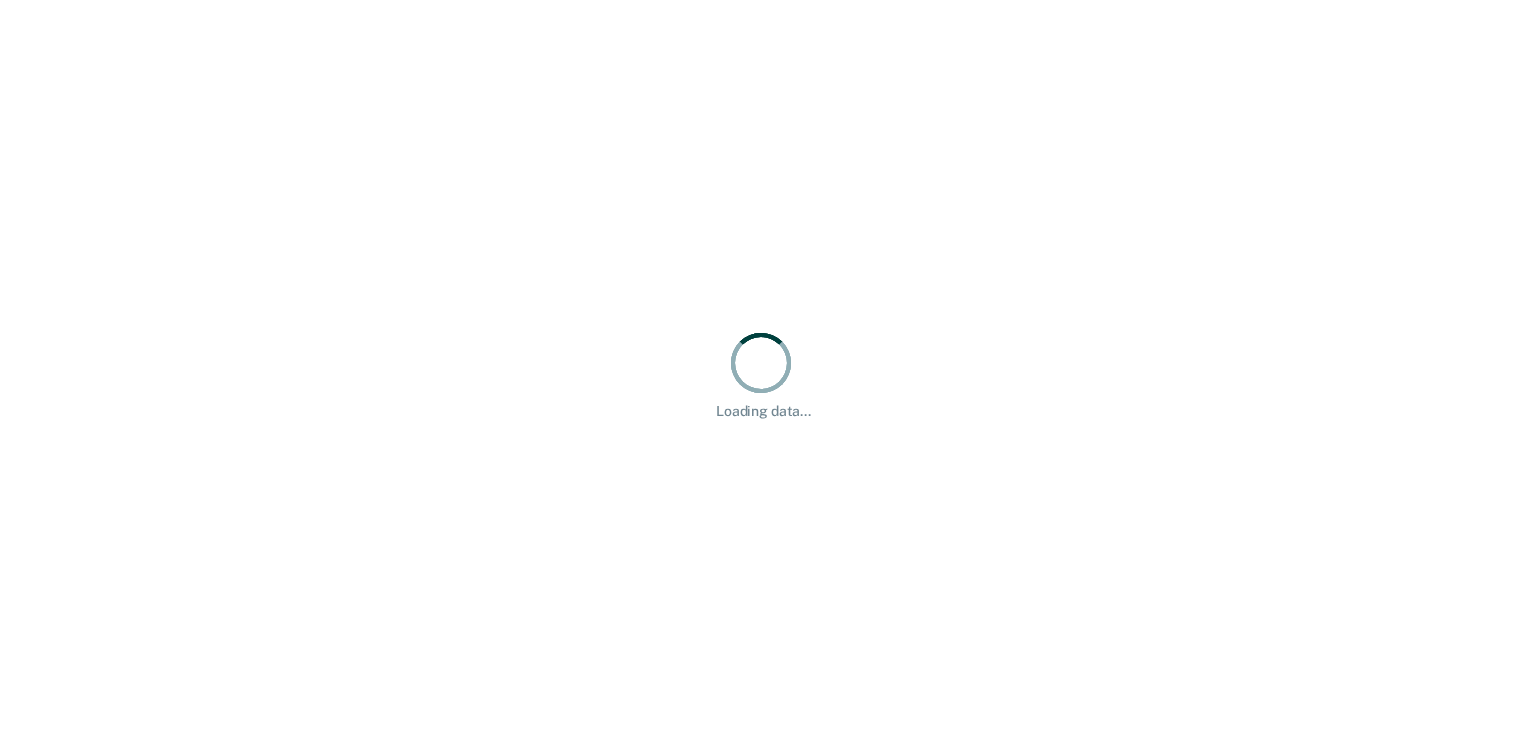 scroll, scrollTop: 0, scrollLeft: 0, axis: both 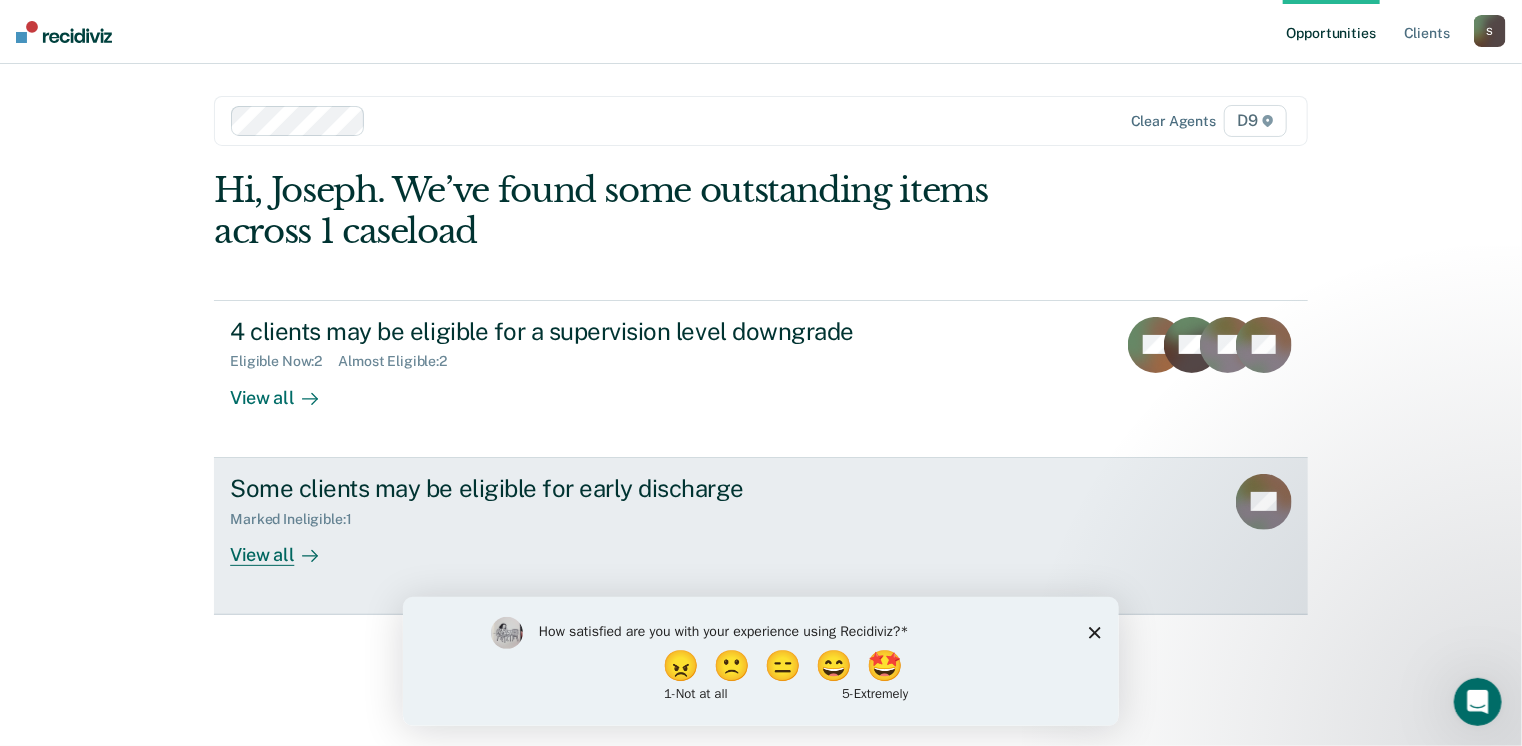 click on "View all" at bounding box center (286, 546) 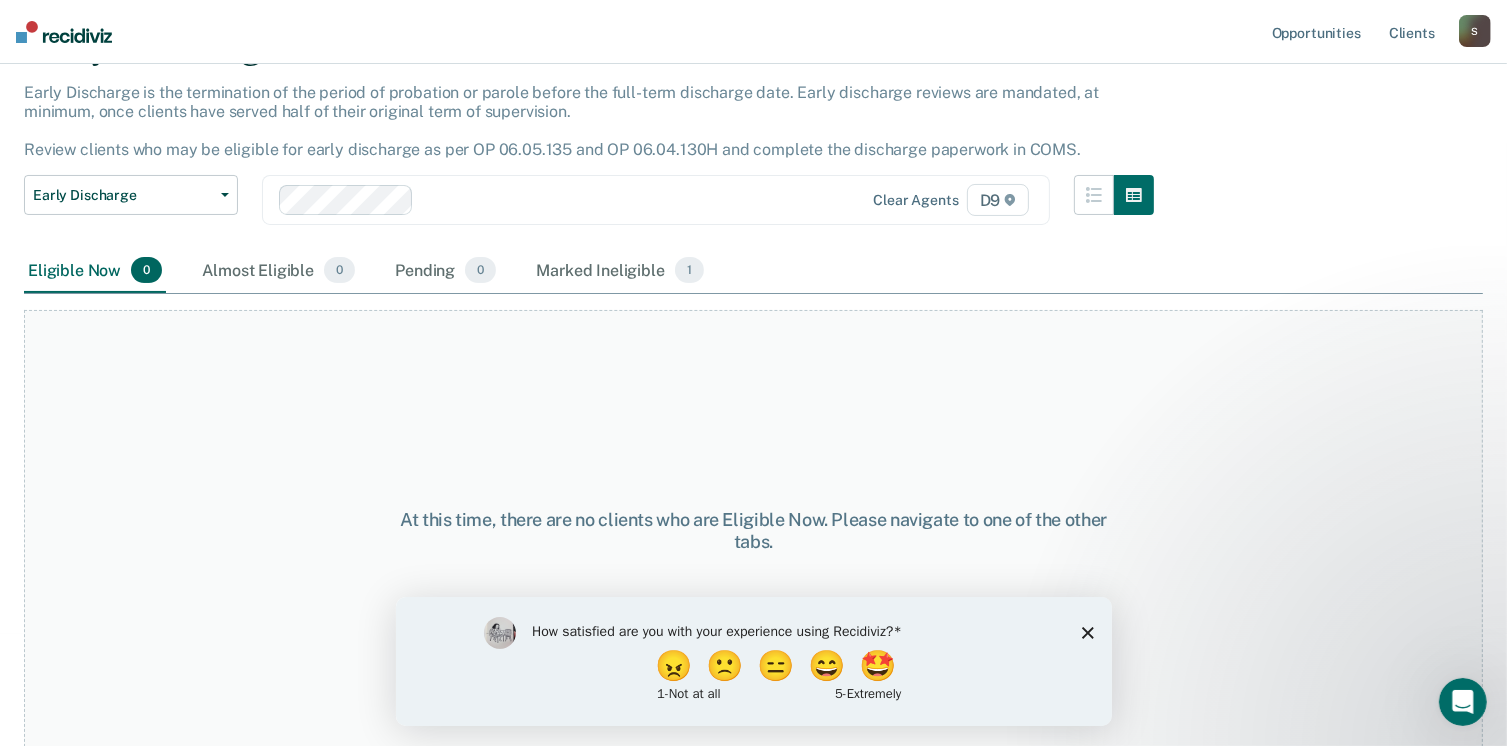 scroll, scrollTop: 116, scrollLeft: 0, axis: vertical 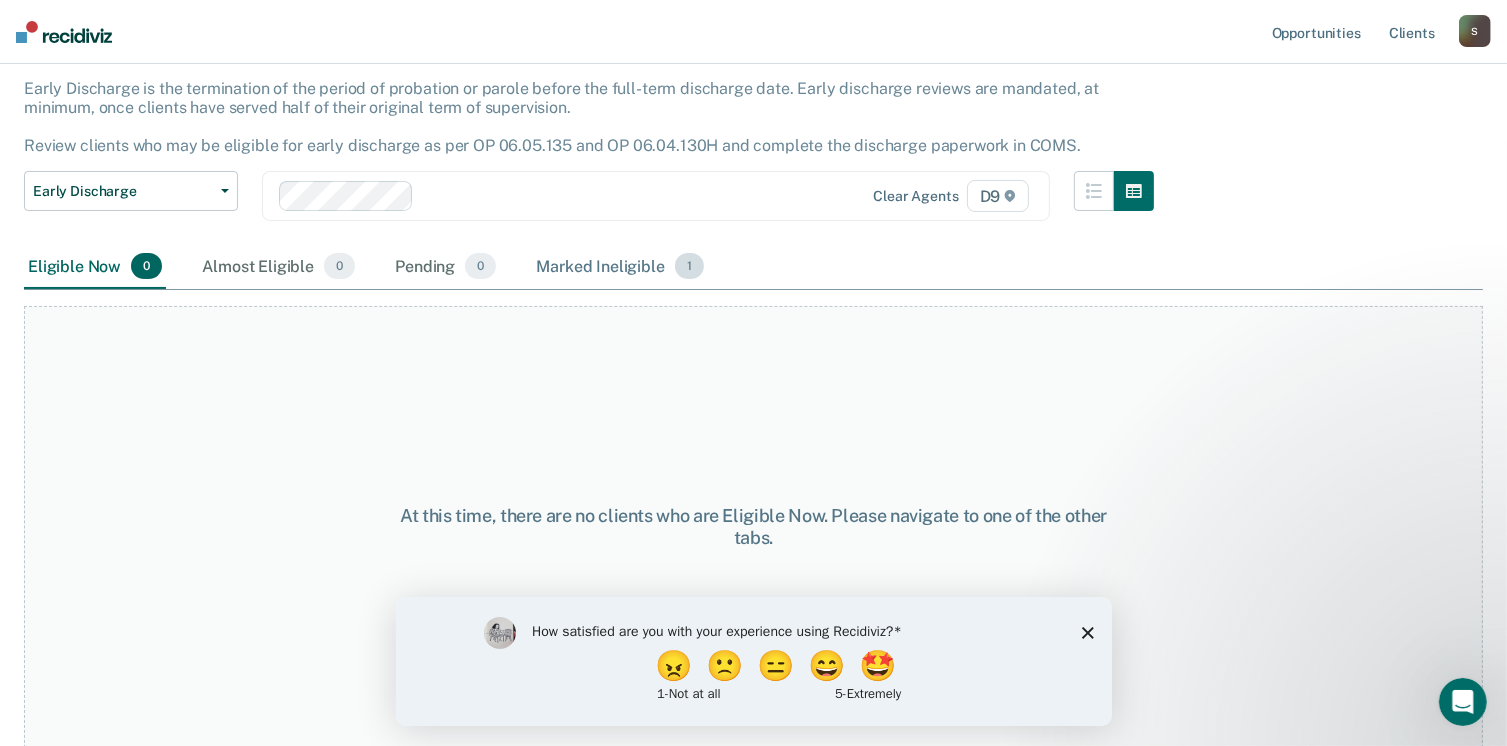 click on "Marked Ineligible 1" at bounding box center (620, 267) 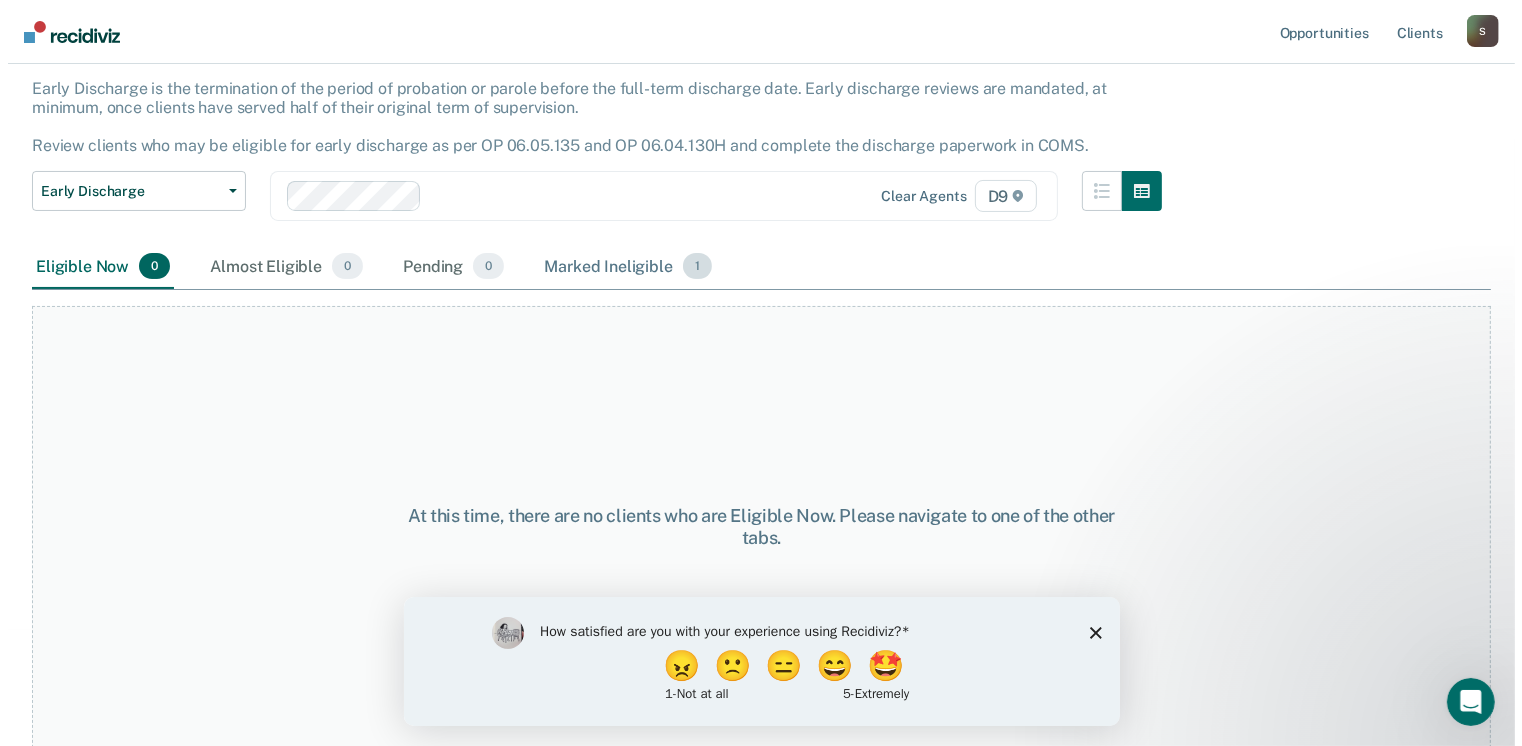 scroll, scrollTop: 0, scrollLeft: 0, axis: both 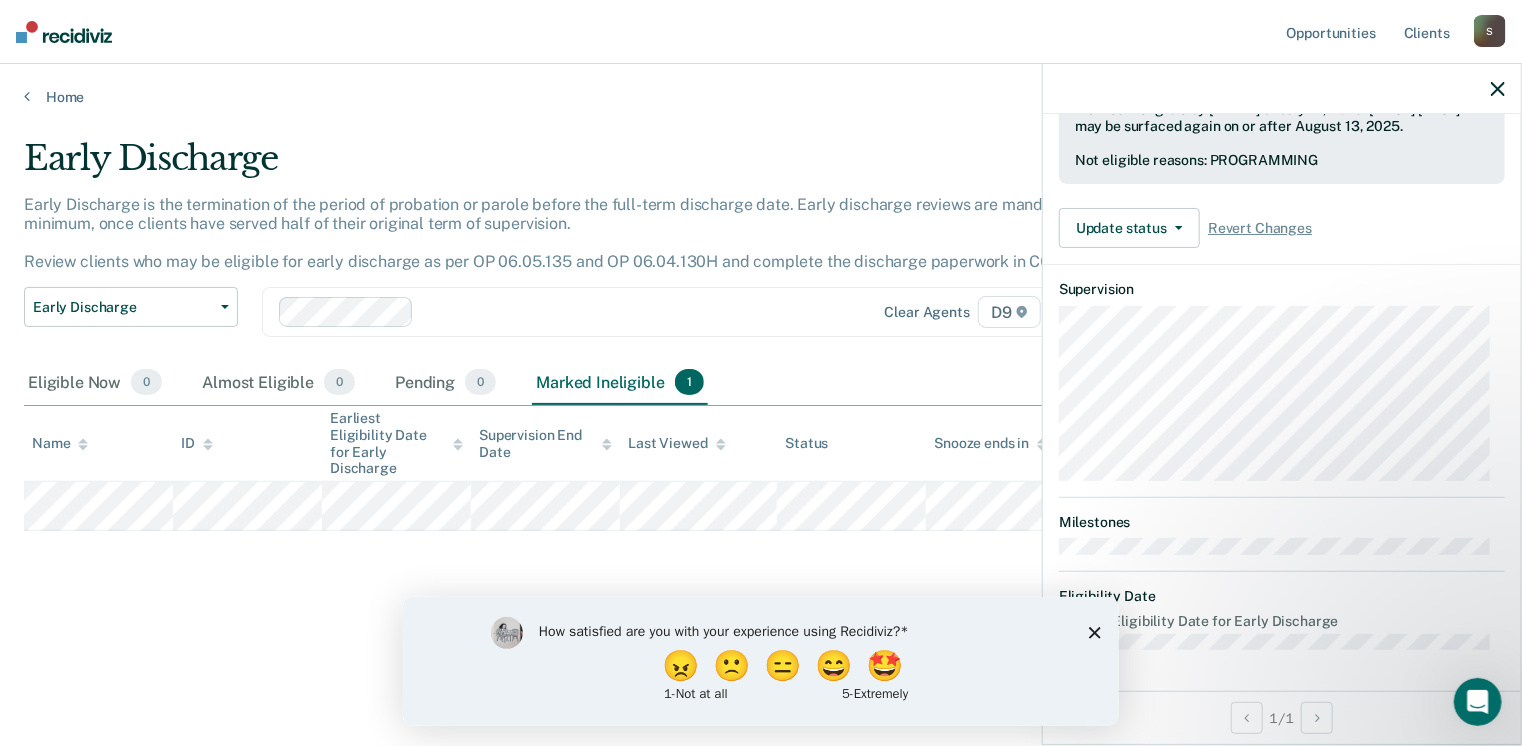 drag, startPoint x: 190, startPoint y: 565, endPoint x: 185, endPoint y: 554, distance: 12.083046 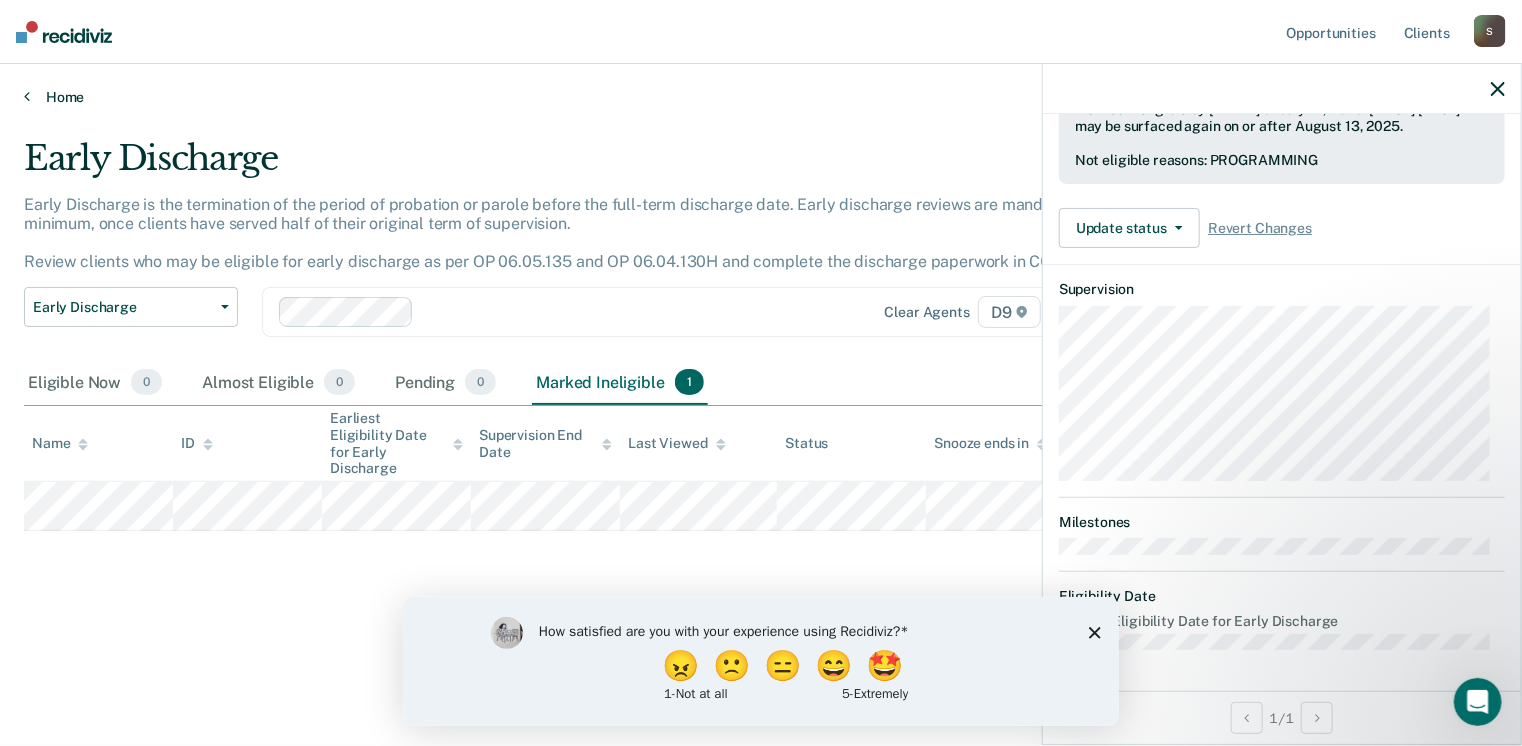 click on "Home" at bounding box center (761, 97) 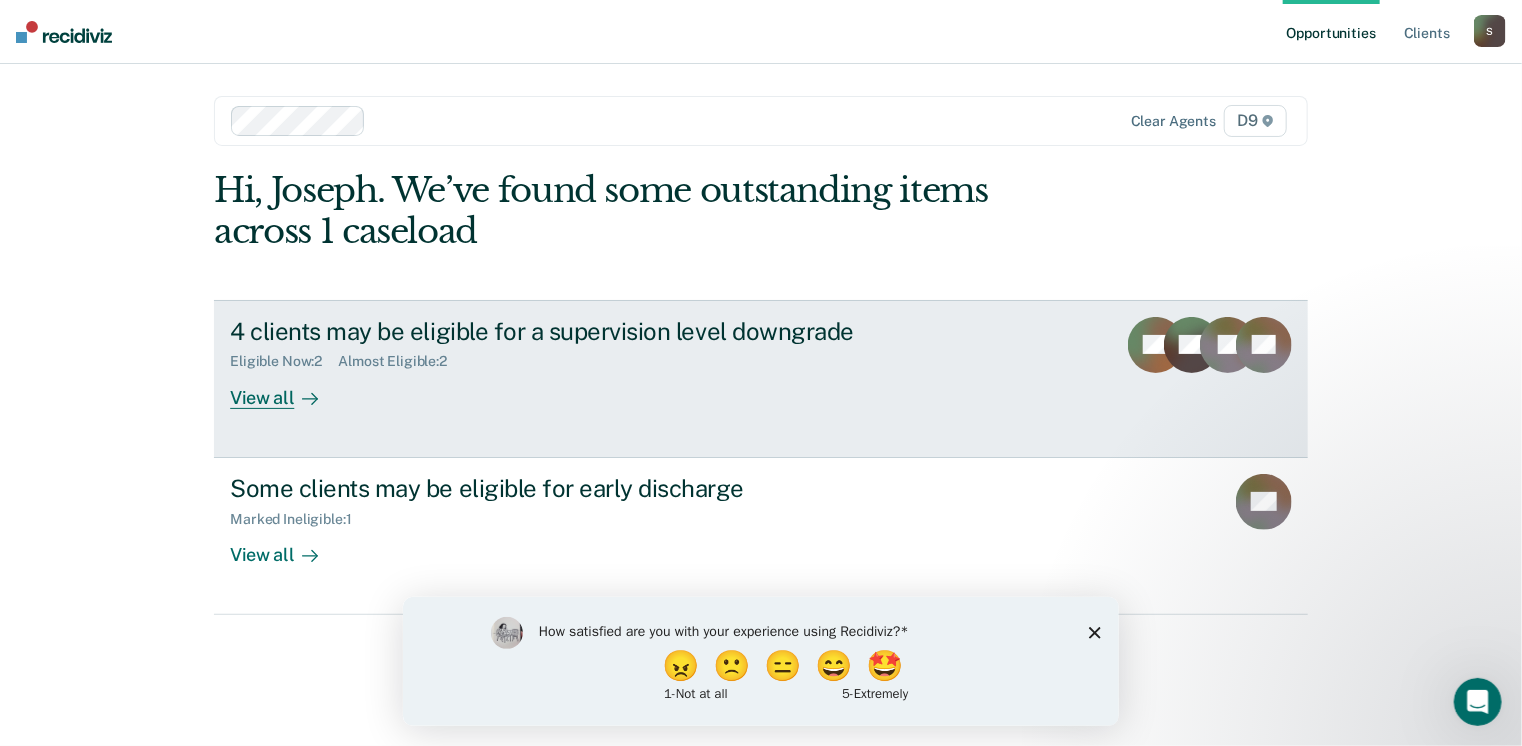 click on "4 clients may be eligible for a supervision level downgrade Eligible Now : 2 Almost Eligible : 2 View all RS JW JB DT" at bounding box center (761, 379) 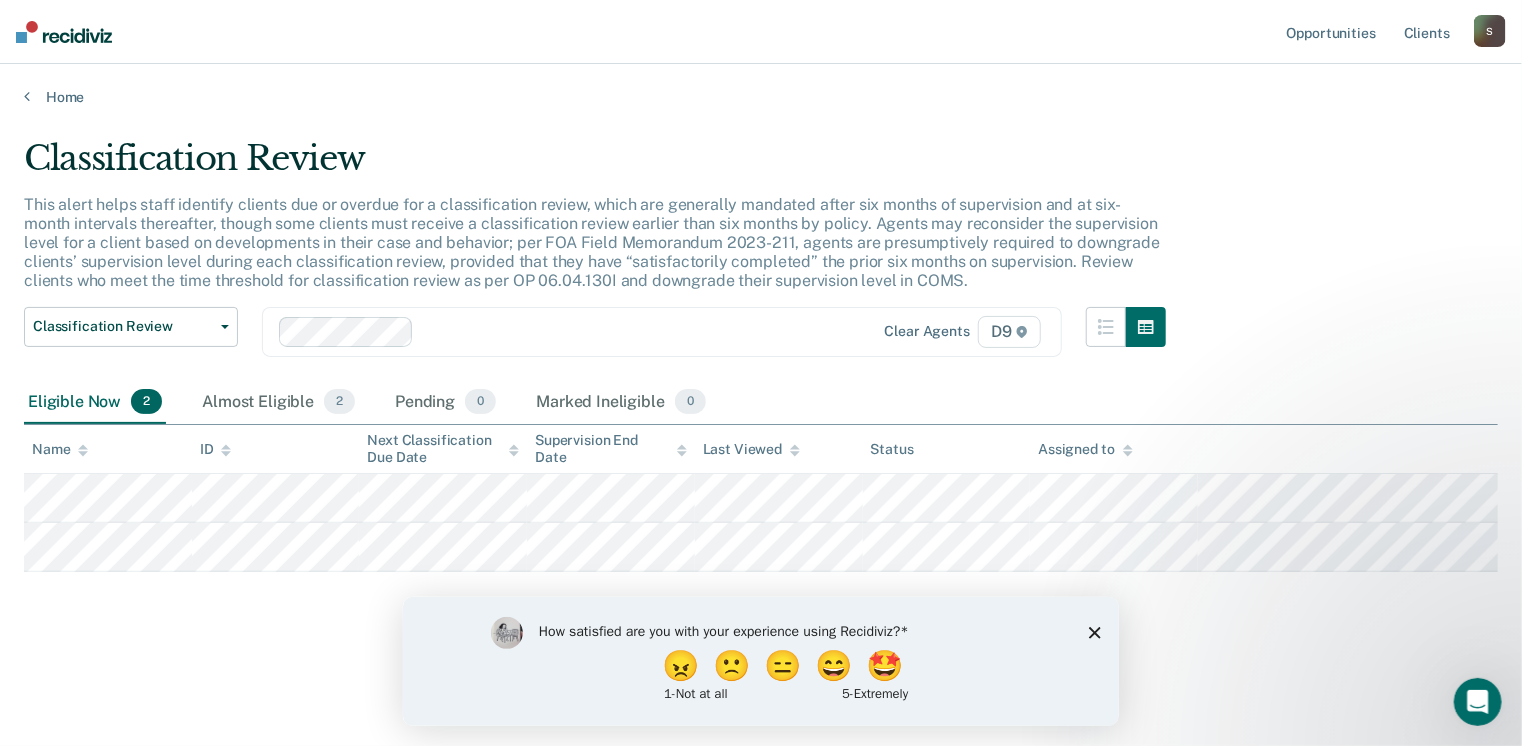 click 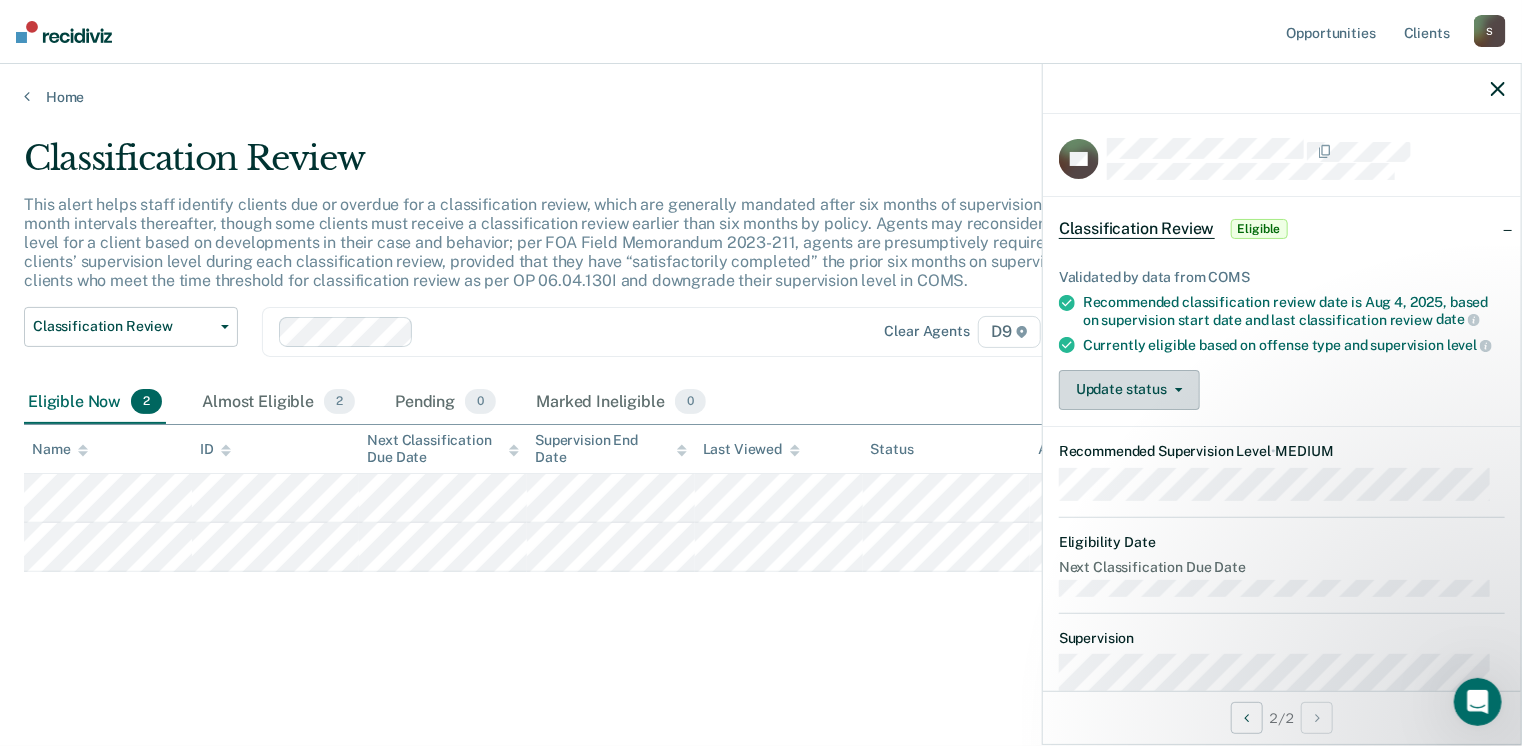 click on "Update status" at bounding box center [1129, 390] 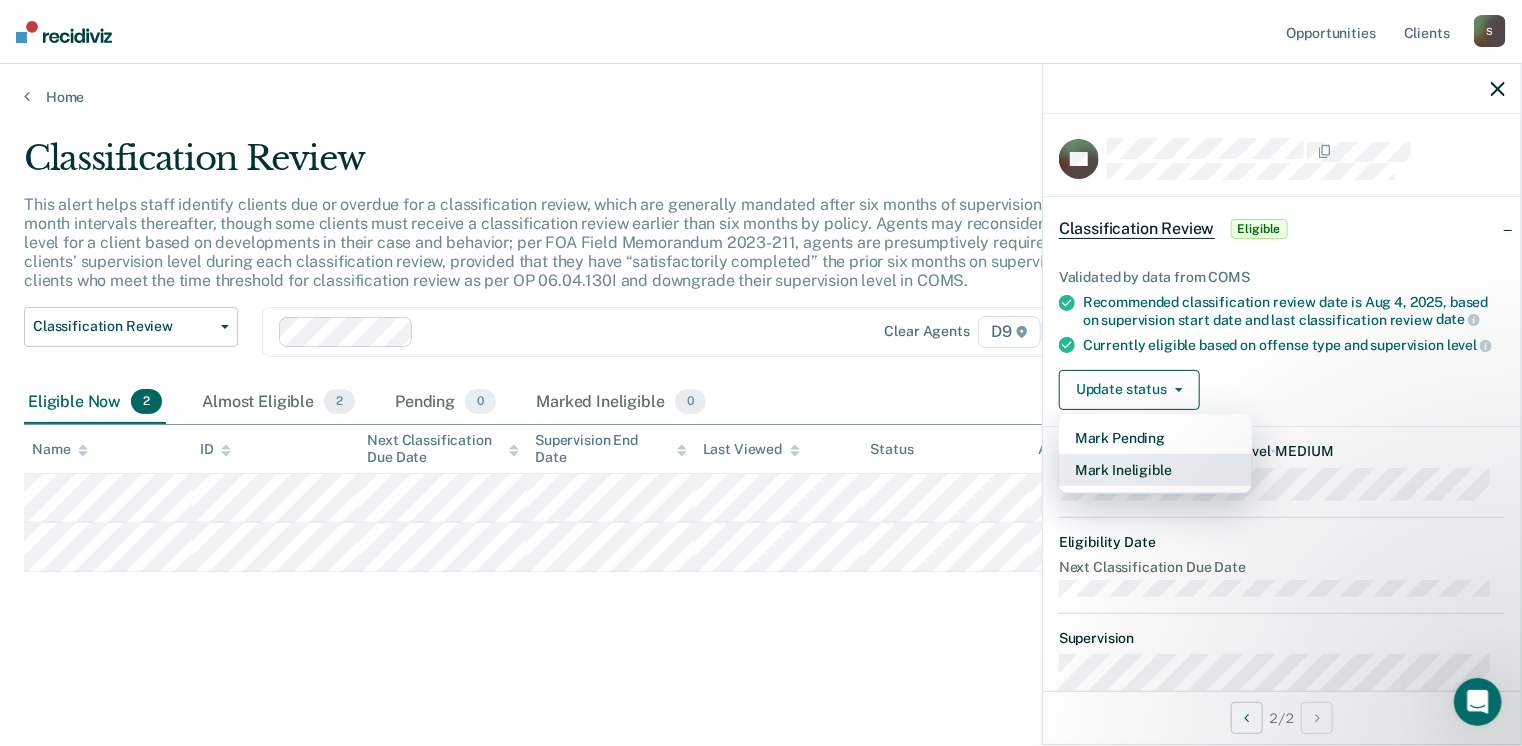 click on "Mark Ineligible" at bounding box center [1155, 470] 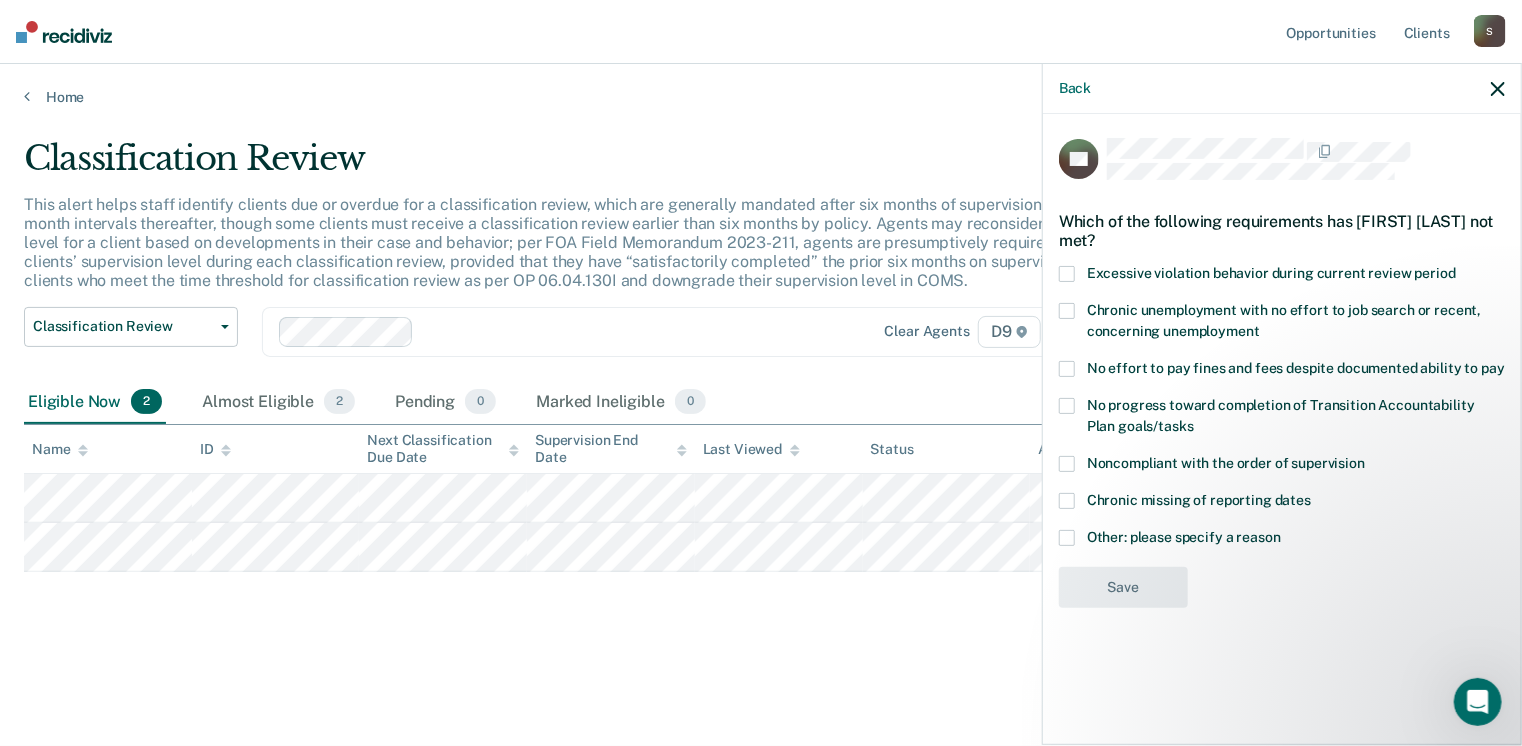 click at bounding box center [1067, 406] 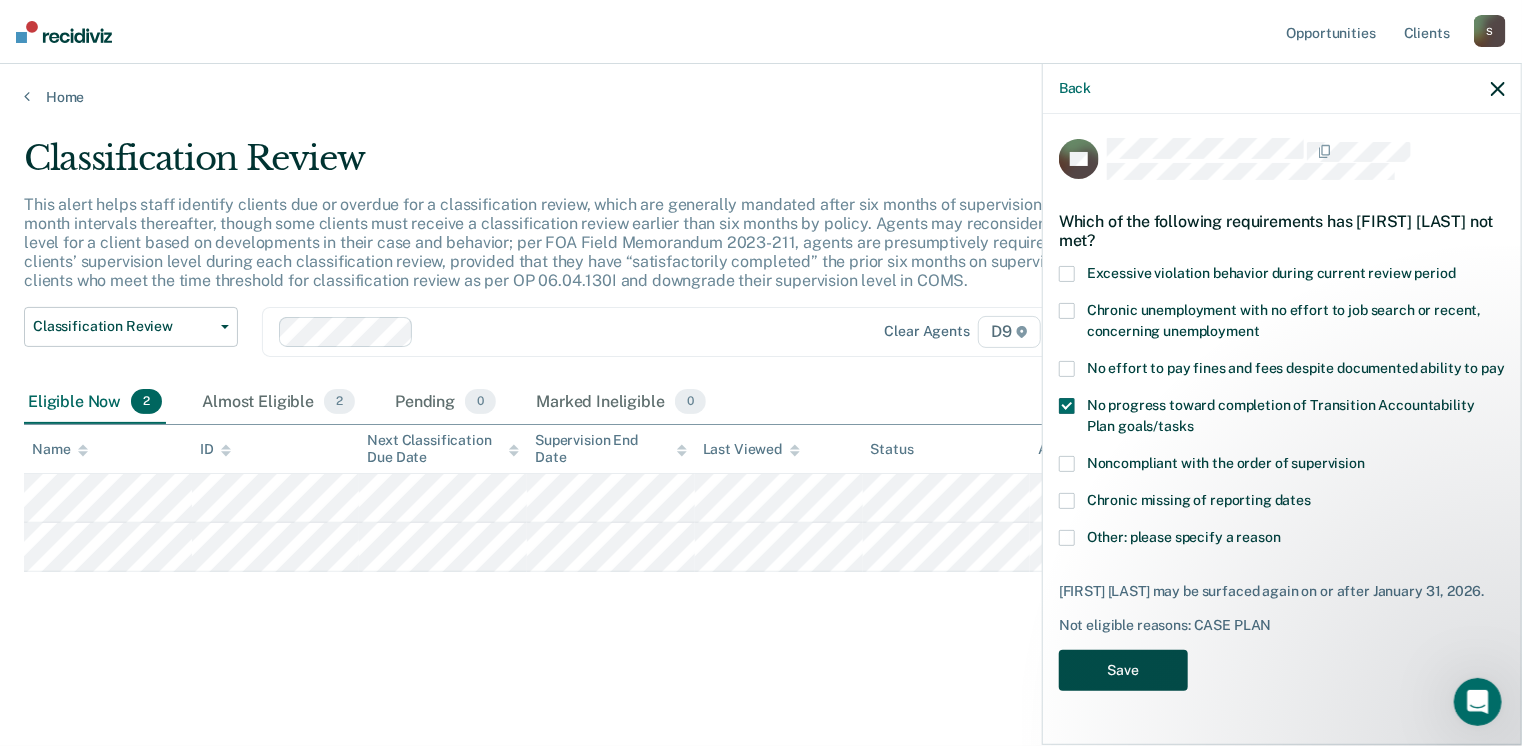 click on "Save" at bounding box center [1123, 670] 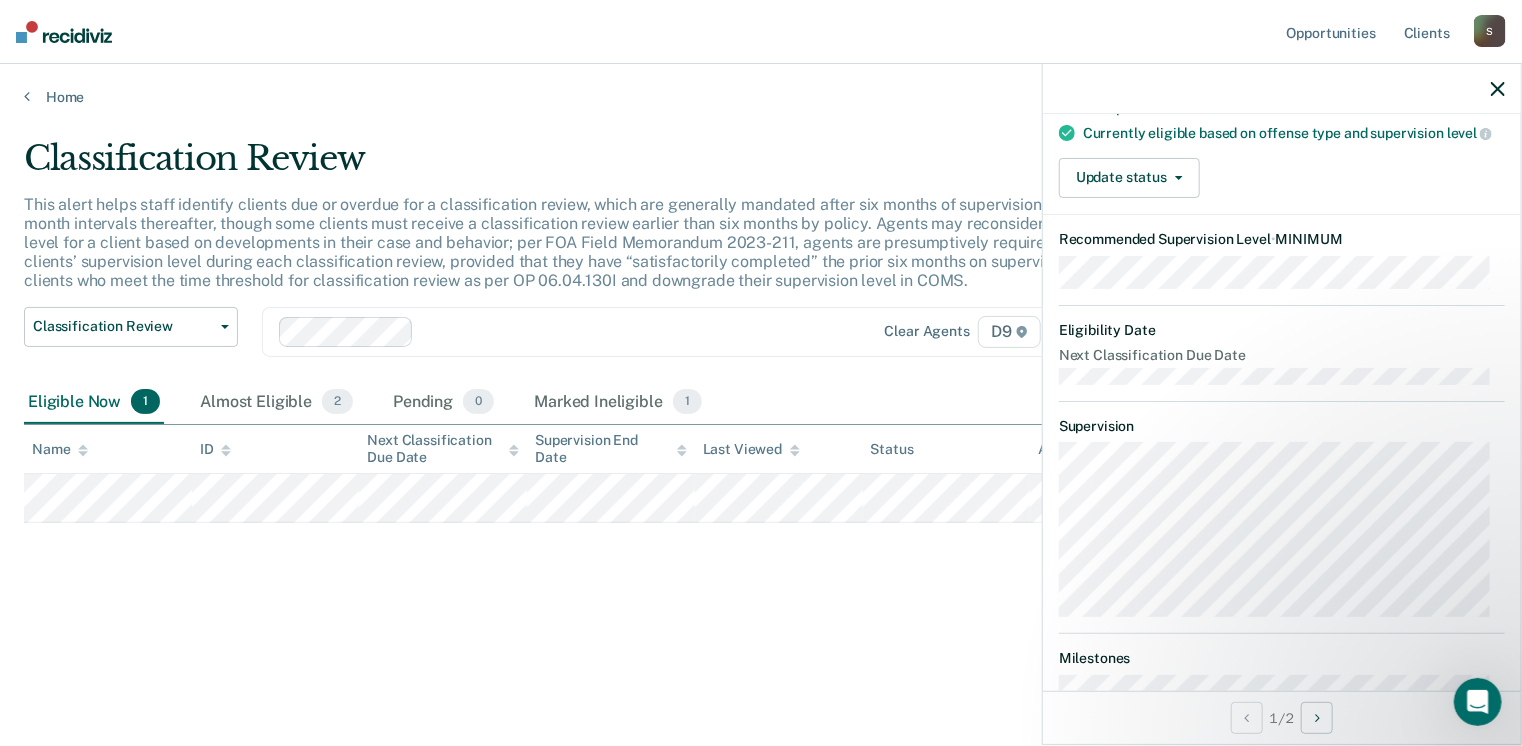 scroll, scrollTop: 37, scrollLeft: 0, axis: vertical 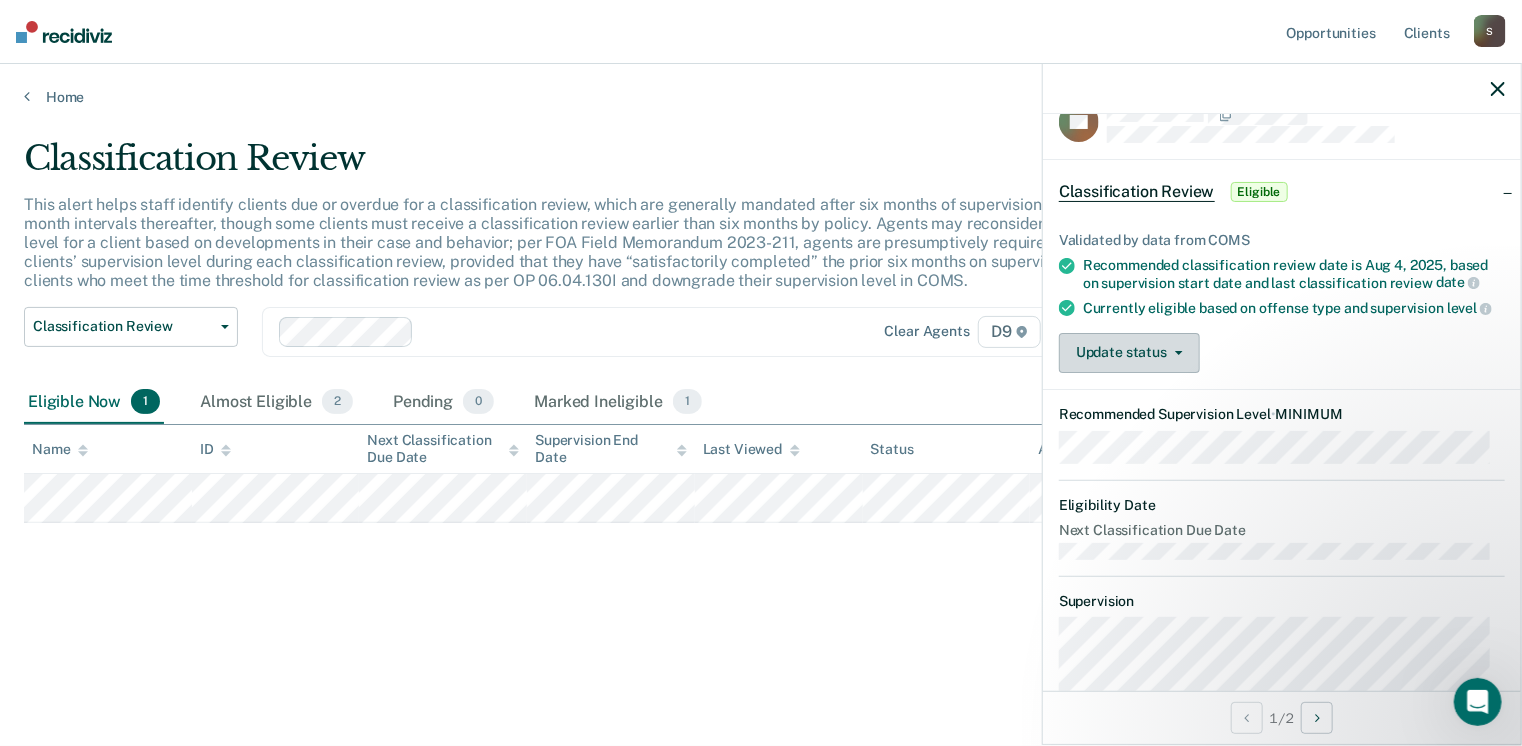 click on "Update status" at bounding box center [1129, 353] 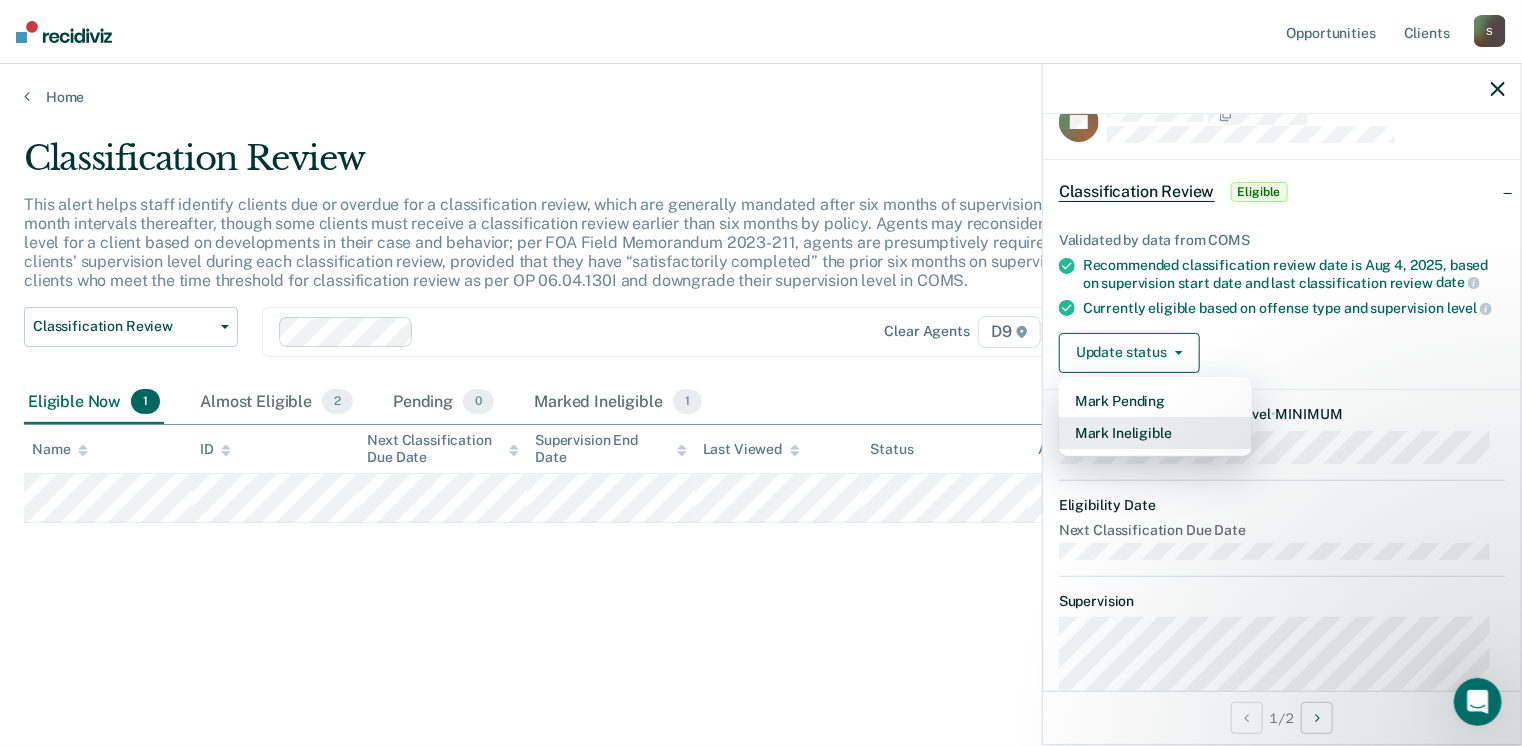 click on "Mark Ineligible" at bounding box center (1155, 433) 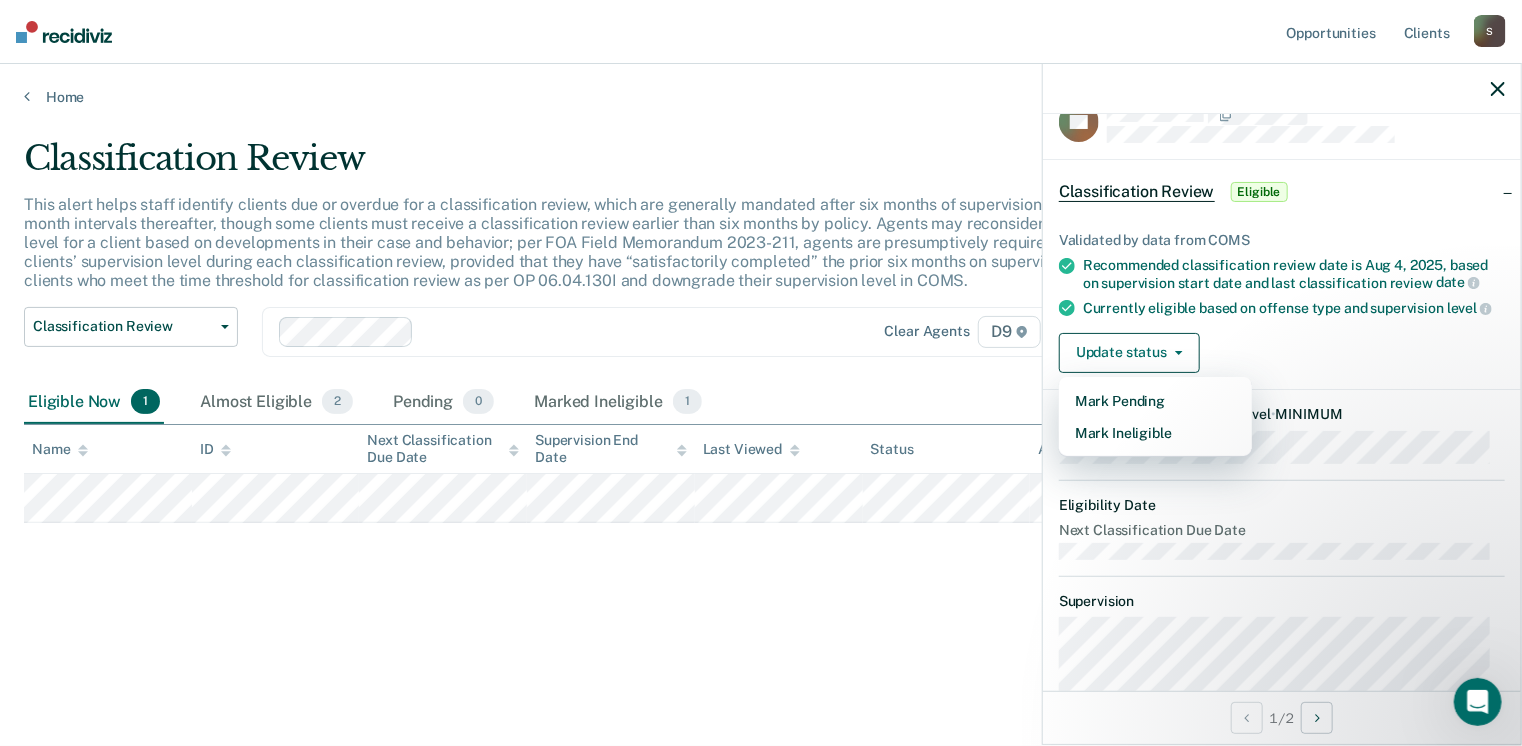 scroll, scrollTop: 0, scrollLeft: 0, axis: both 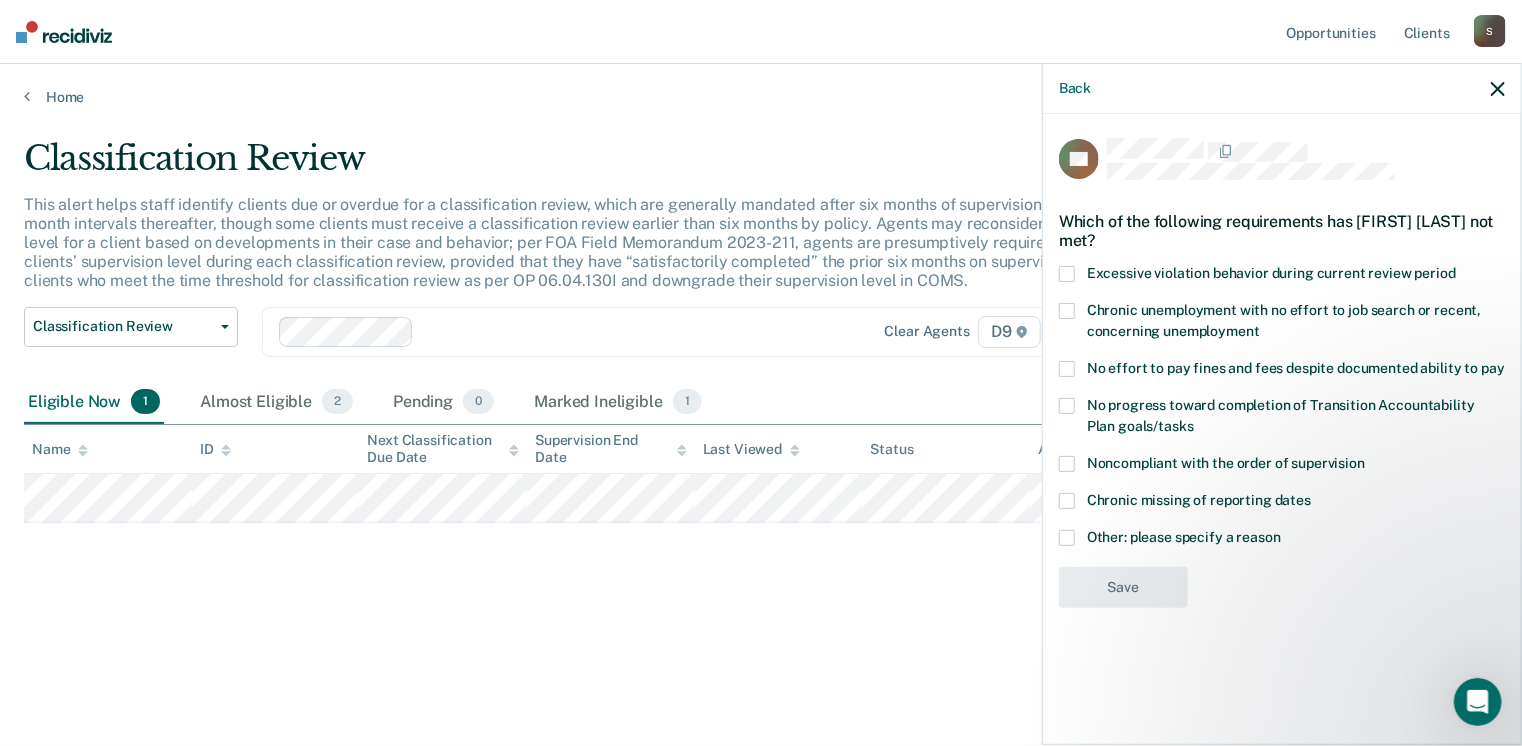 click on "Other: please specify a reason" at bounding box center (1282, 540) 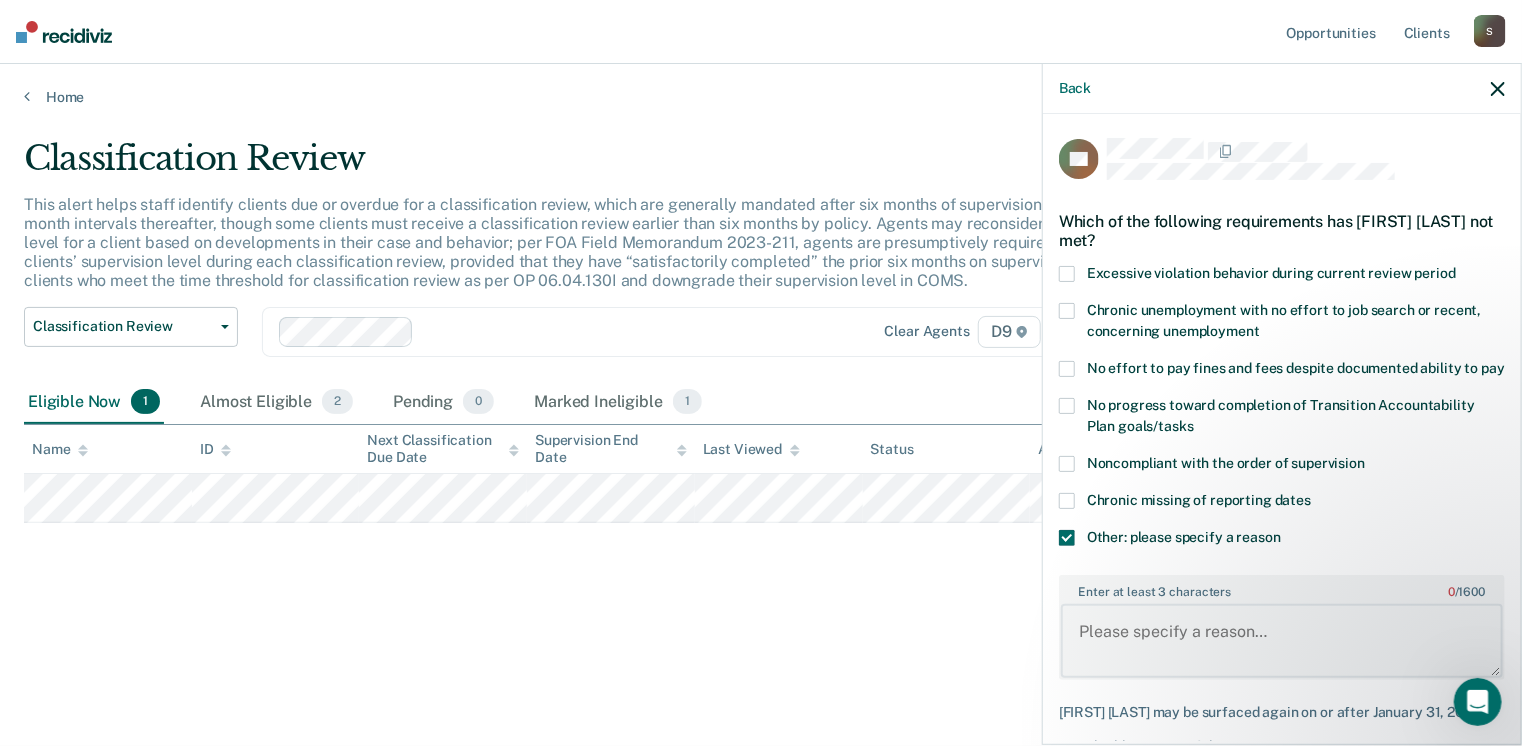 click on "Enter at least 3 characters 0  /  1600" at bounding box center (1282, 641) 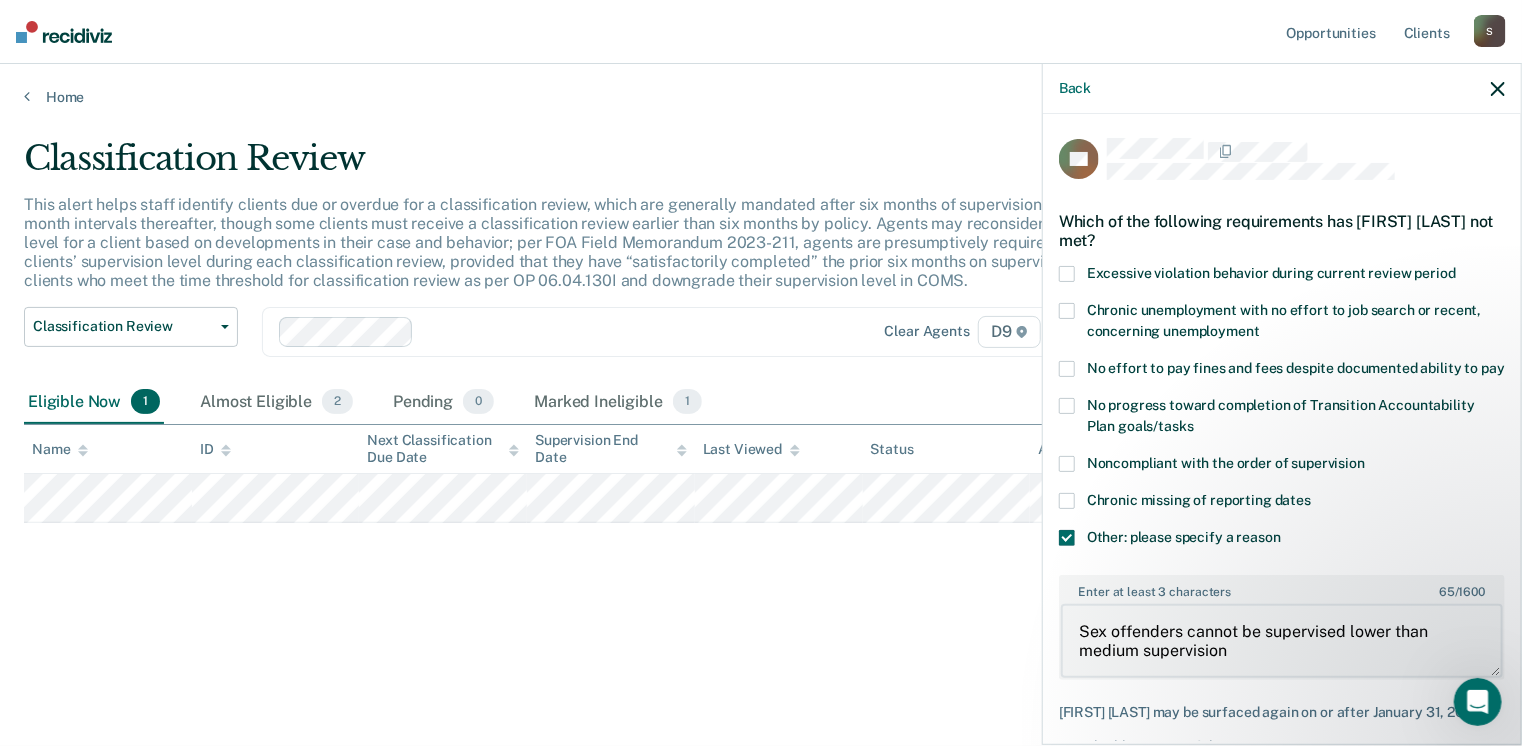 scroll, scrollTop: 123, scrollLeft: 0, axis: vertical 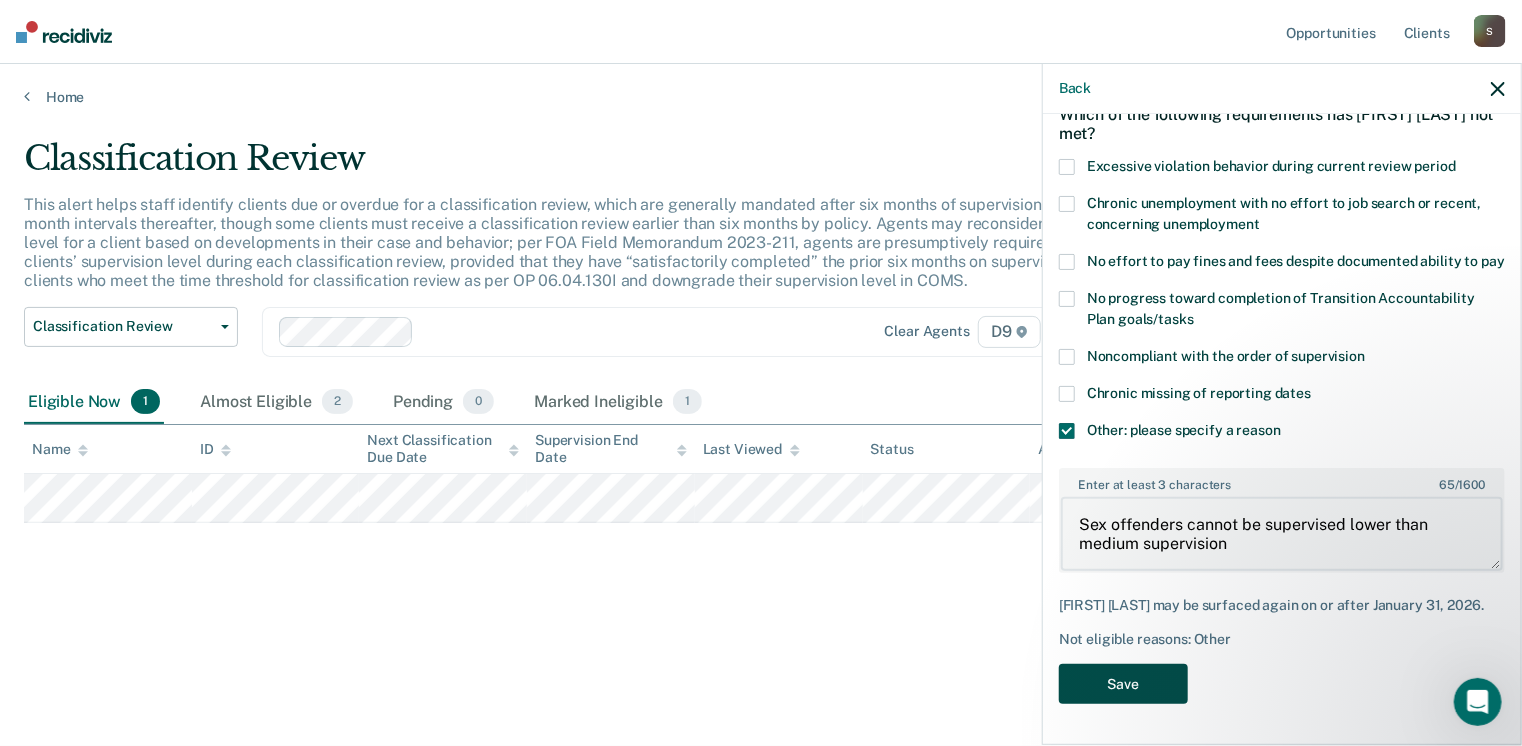 type on "Sex offenders cannot be supervised lower than medium supervision" 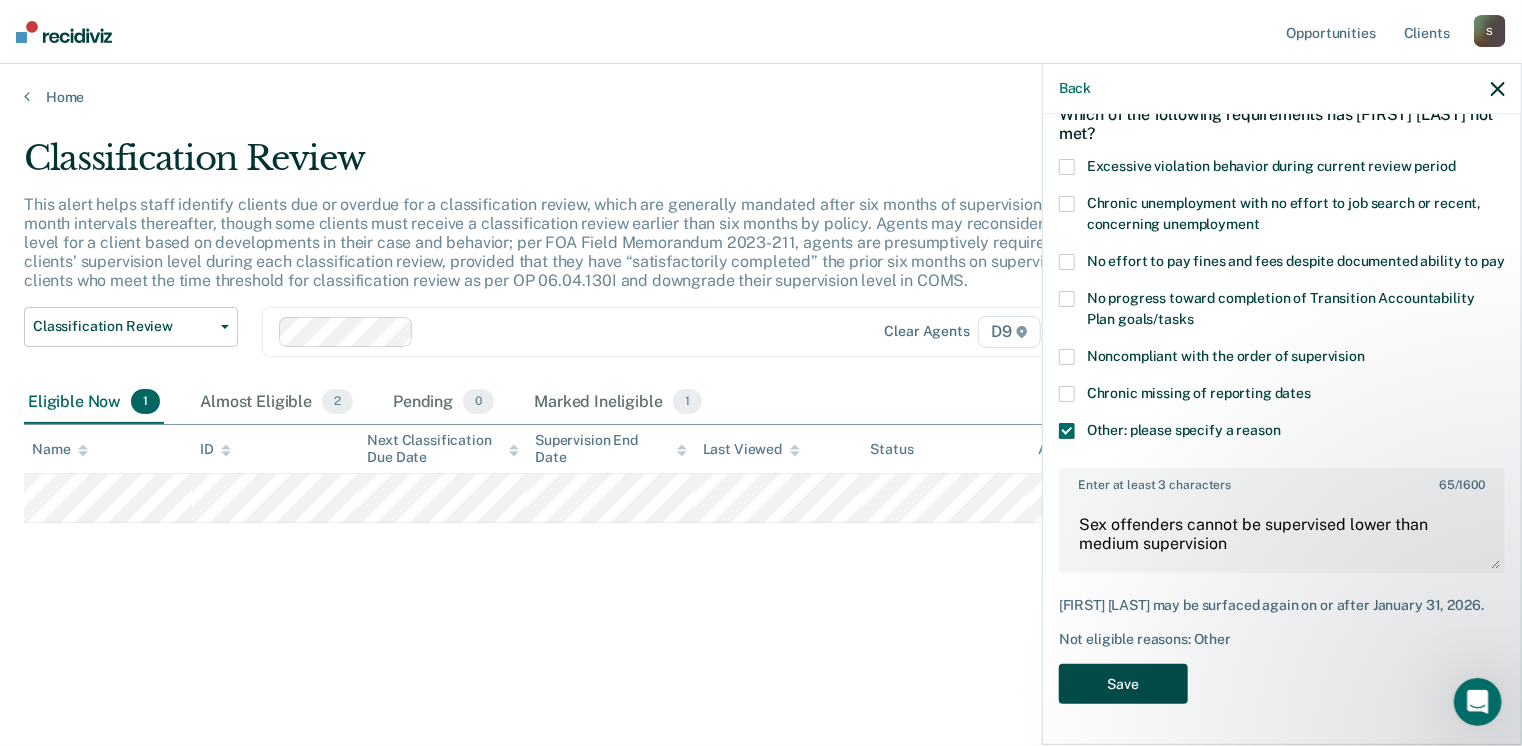 click on "Save" at bounding box center [1123, 684] 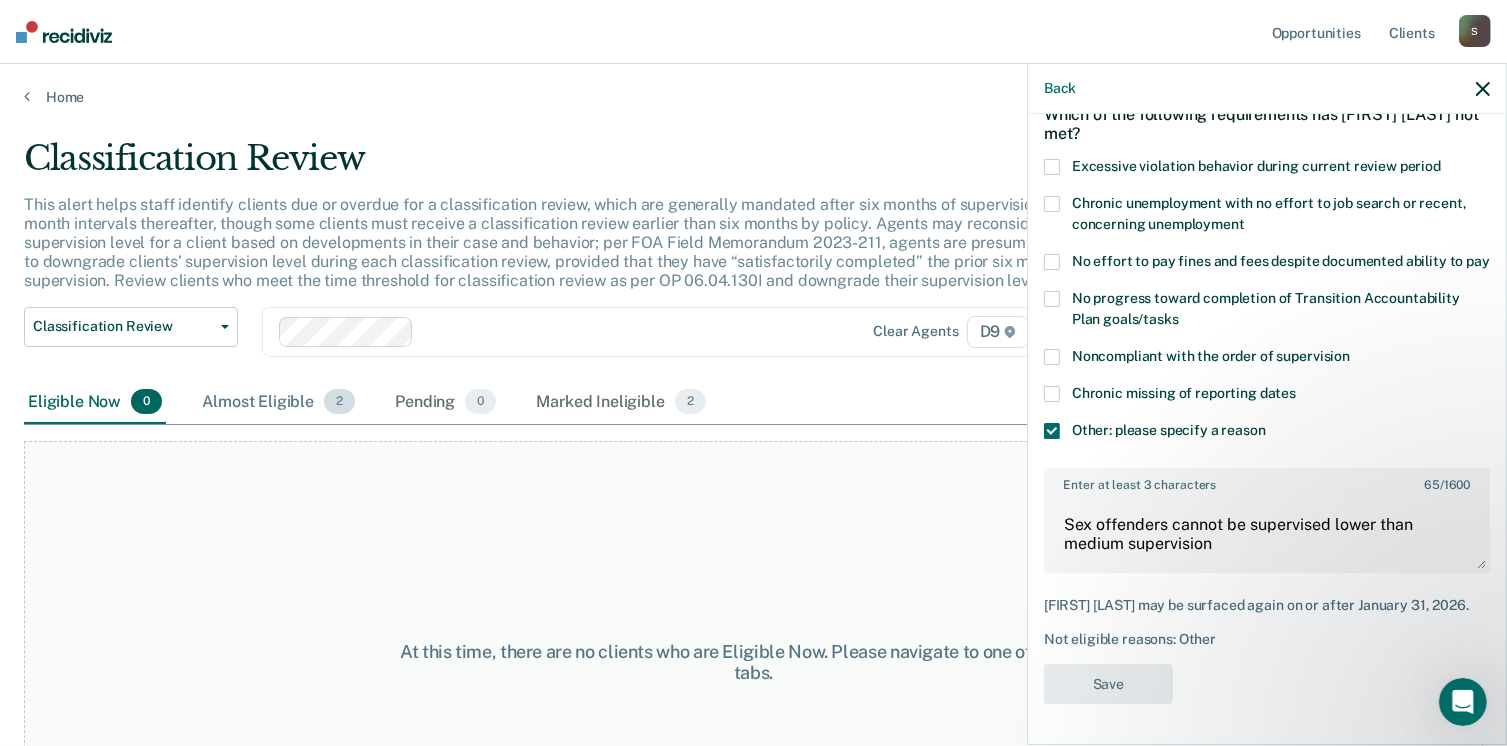 click on "Almost Eligible 2" at bounding box center [278, 403] 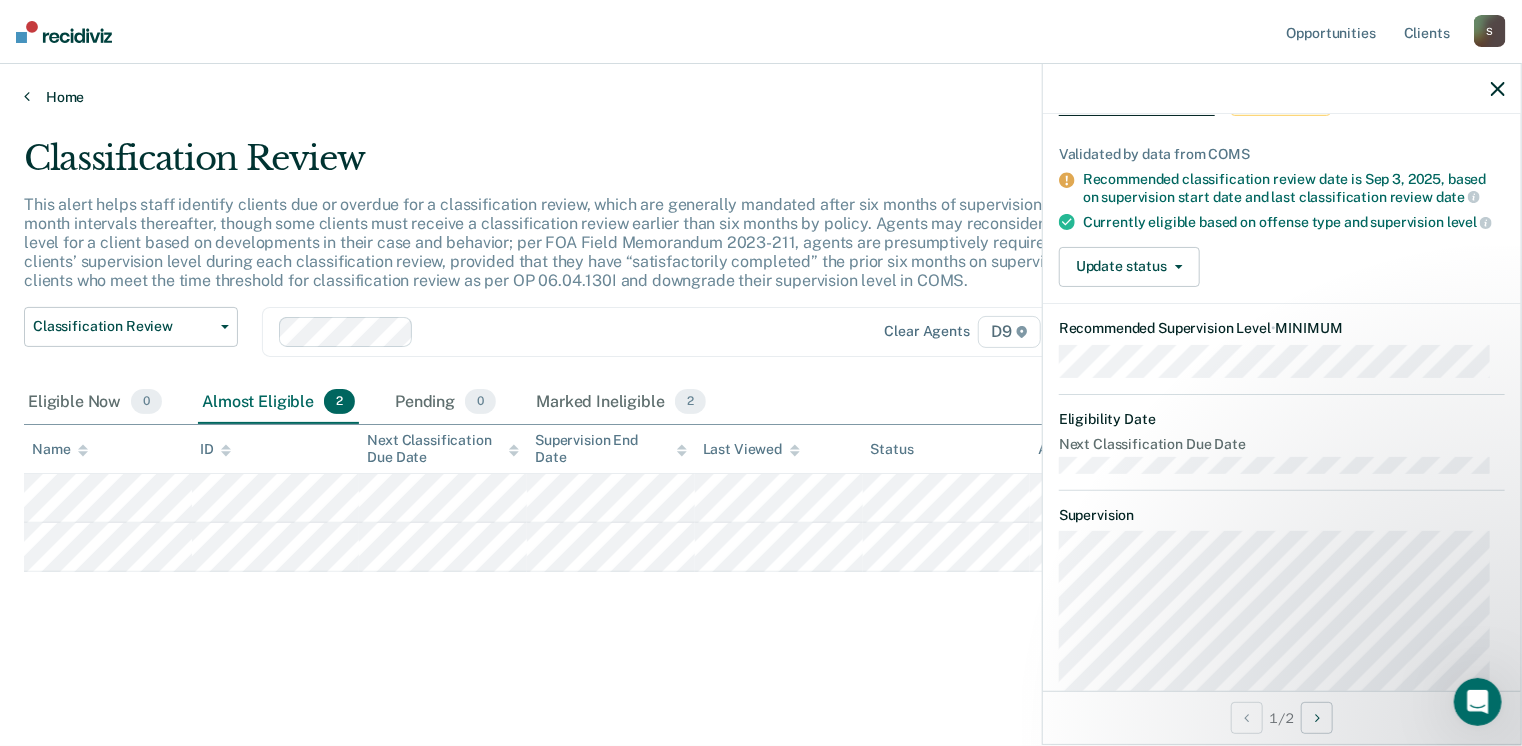 click on "Home" at bounding box center [761, 97] 